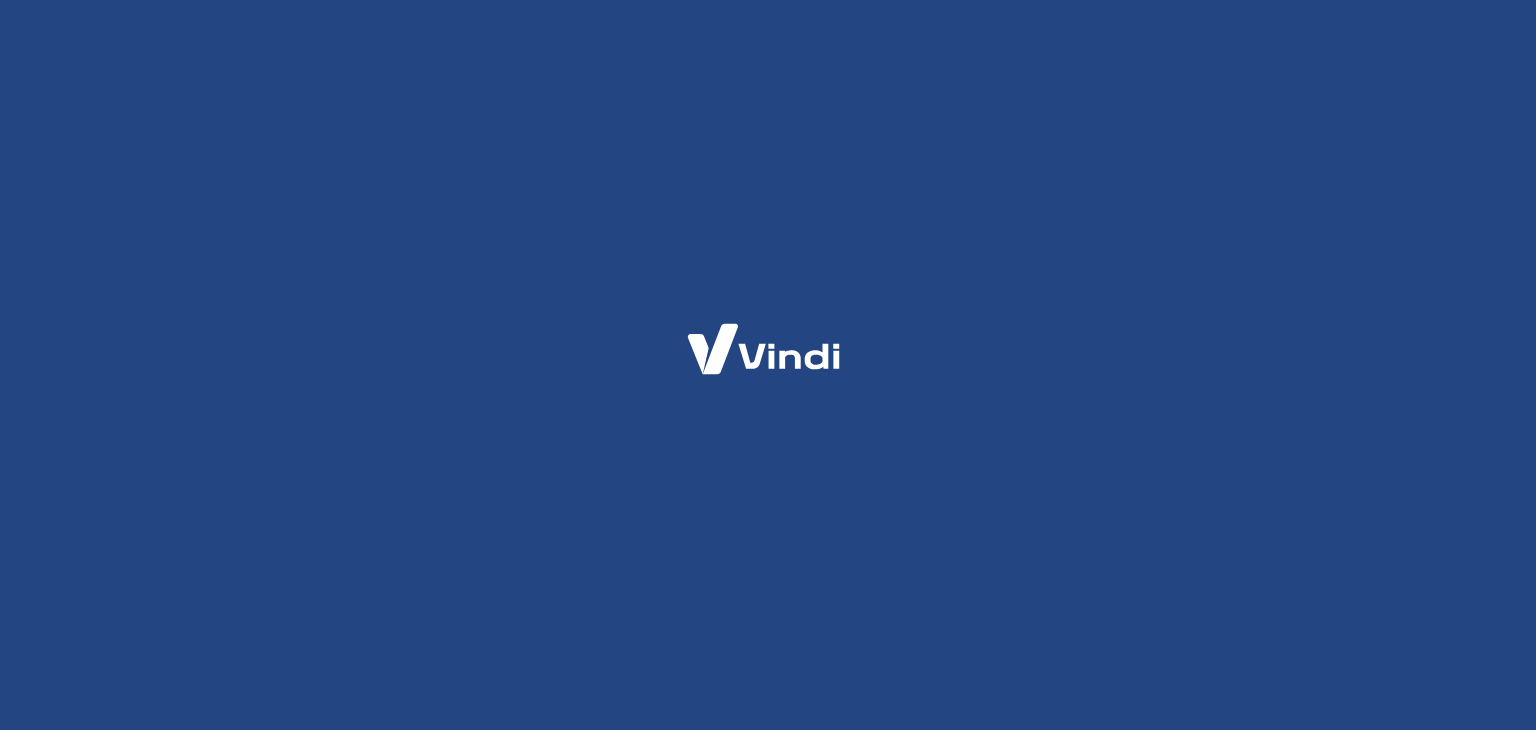 scroll, scrollTop: 0, scrollLeft: 0, axis: both 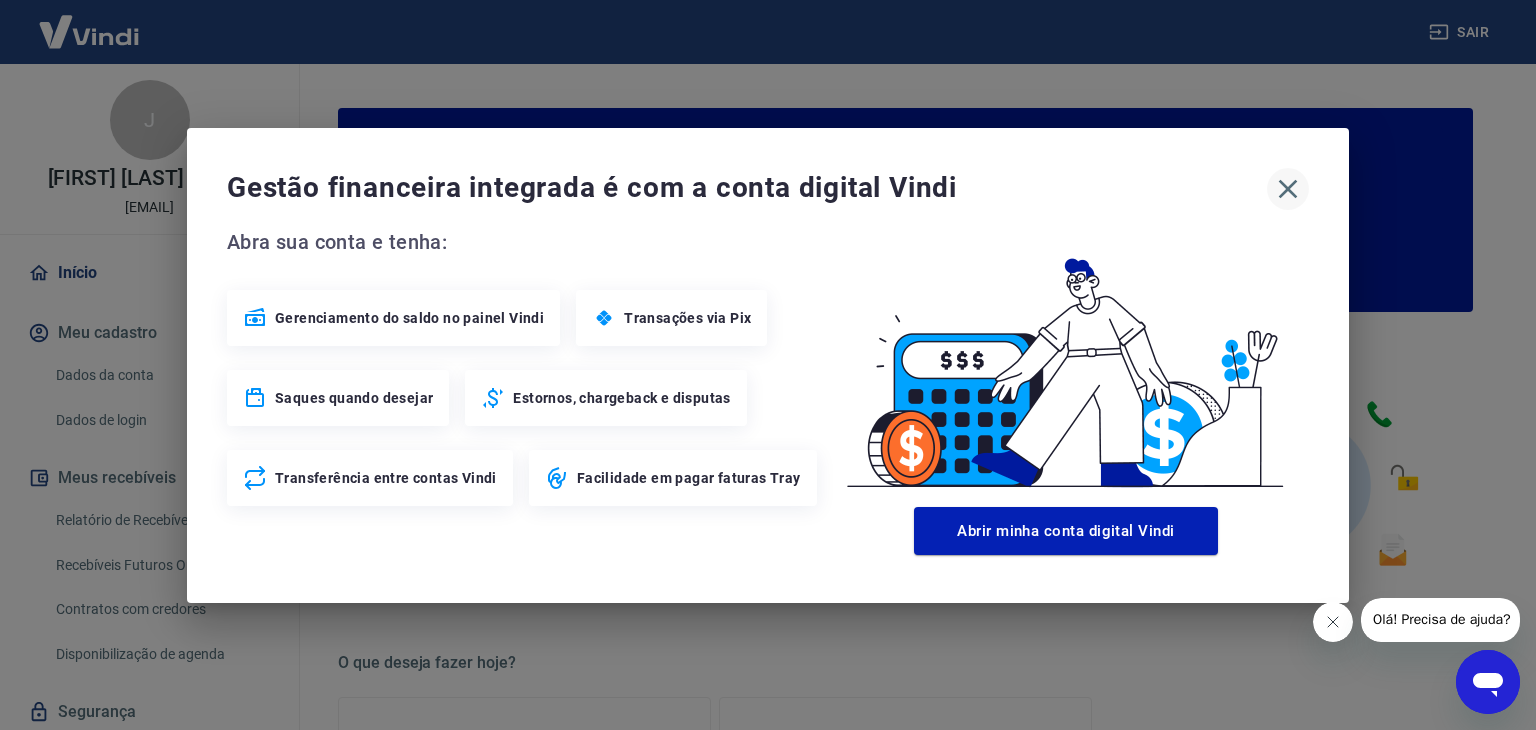 click 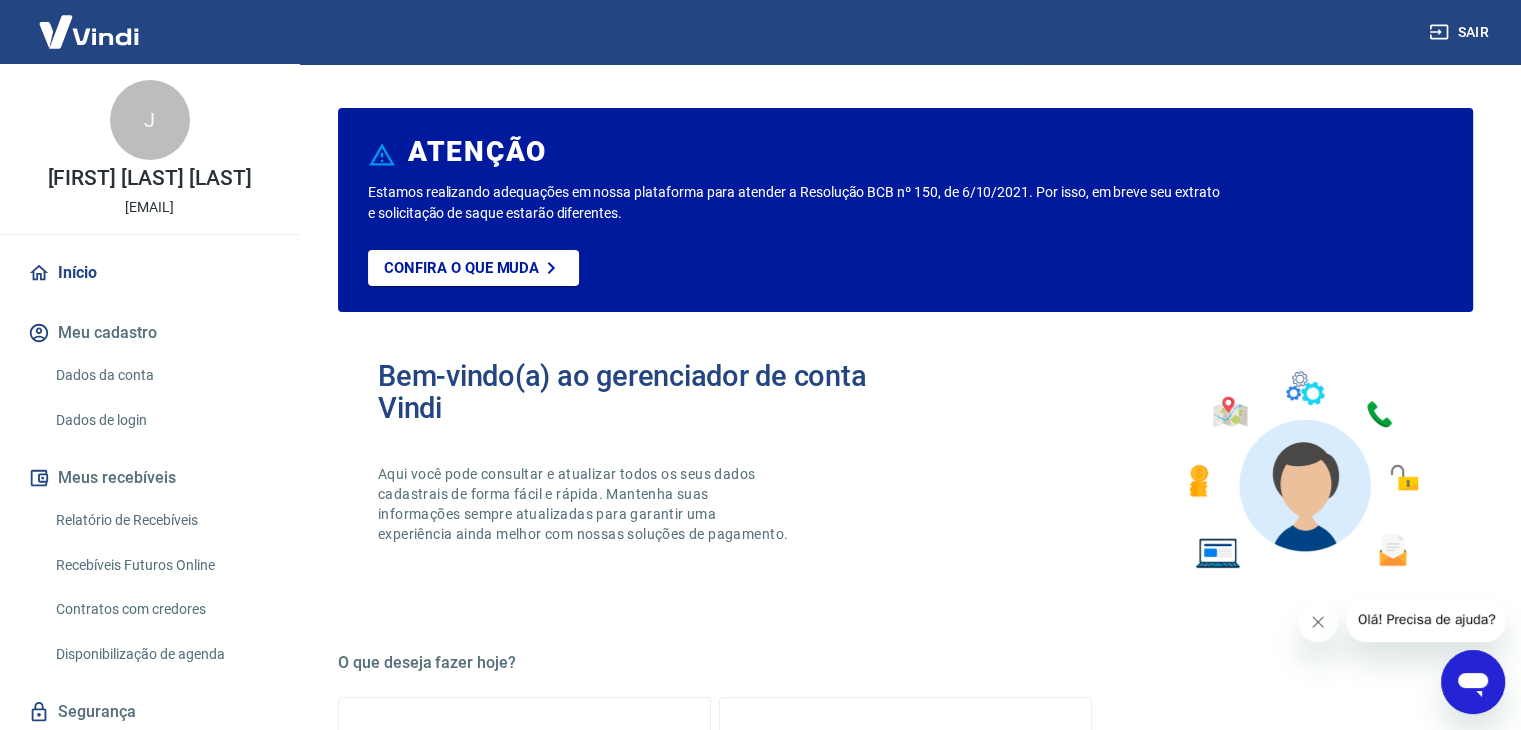 click on "Relatório de Recebíveis" at bounding box center (161, 520) 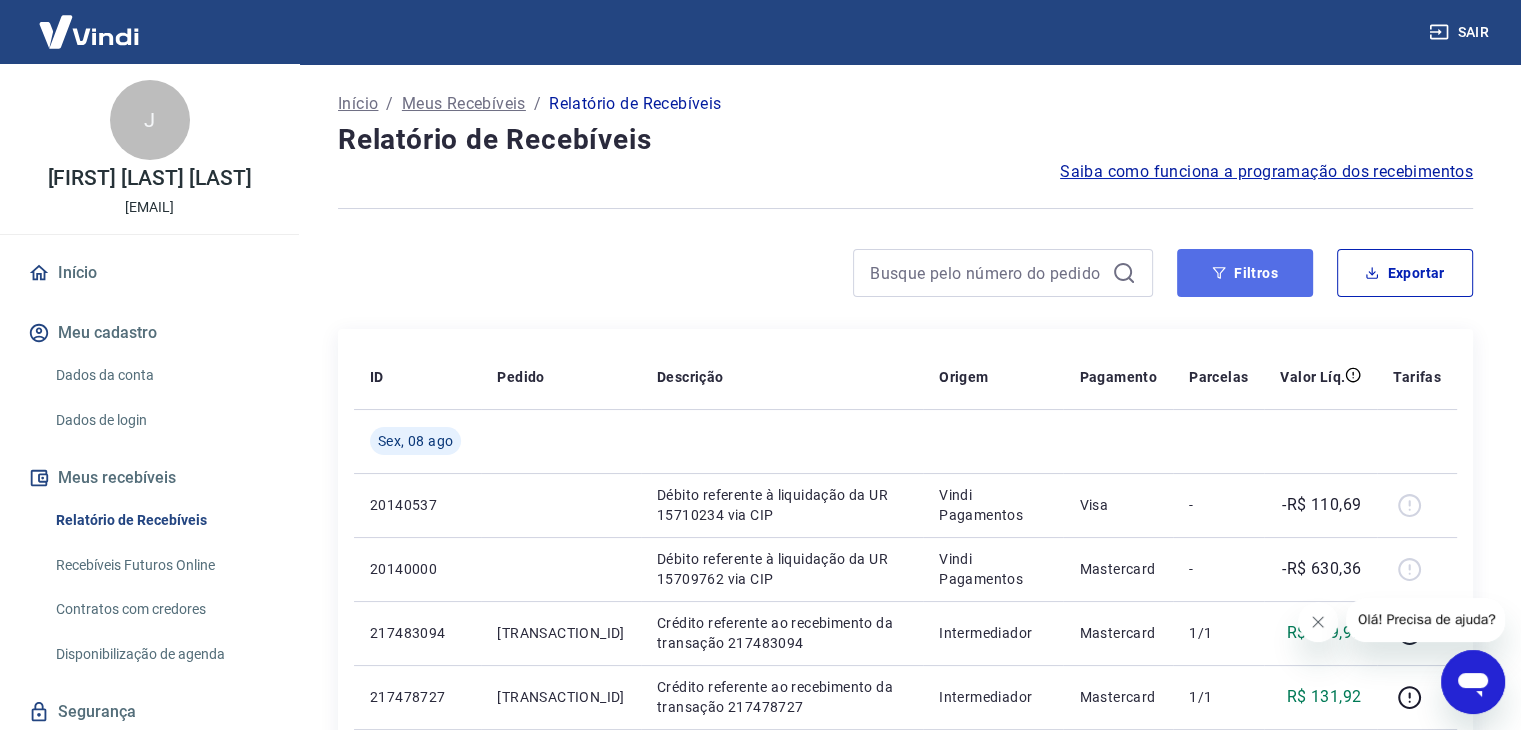 click on "Filtros" at bounding box center (1245, 273) 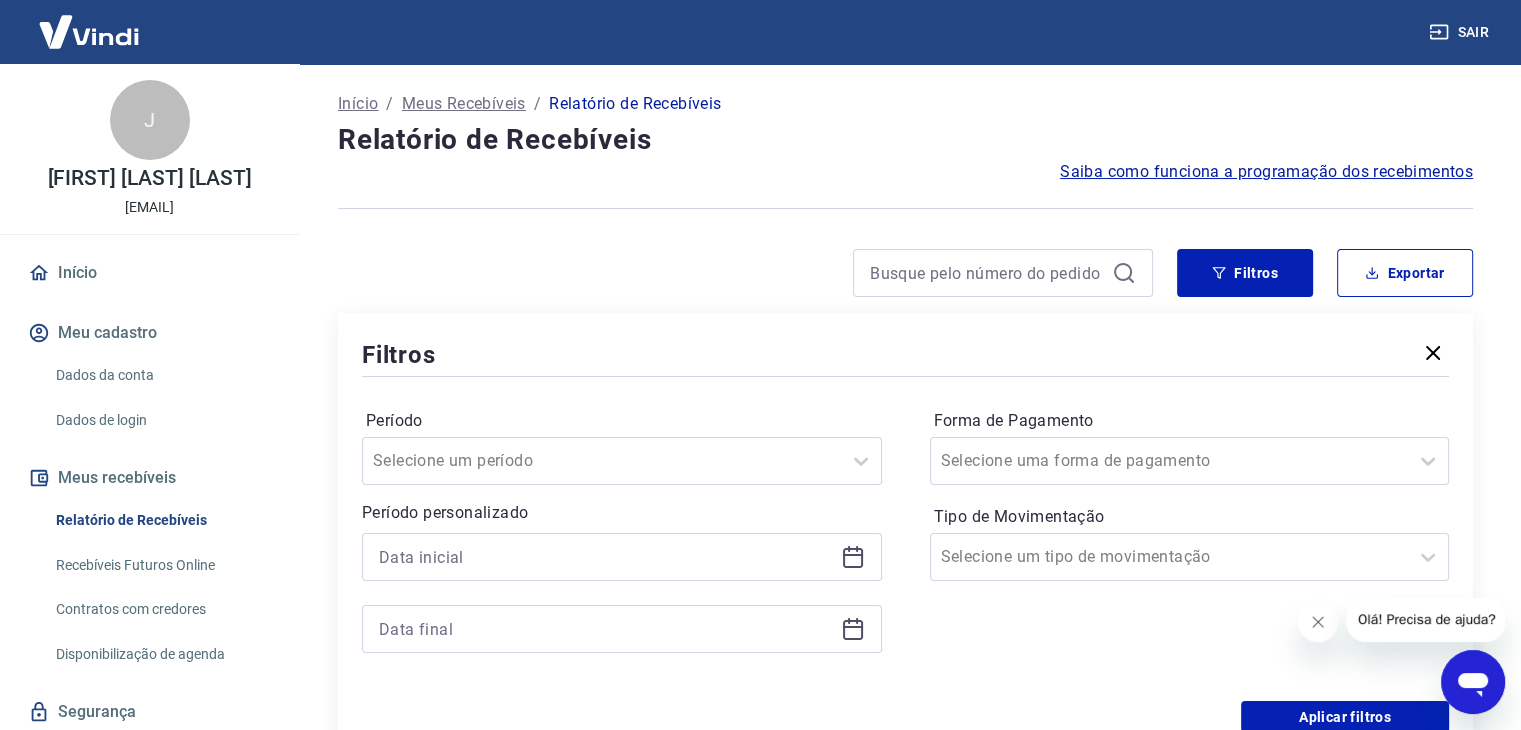 click 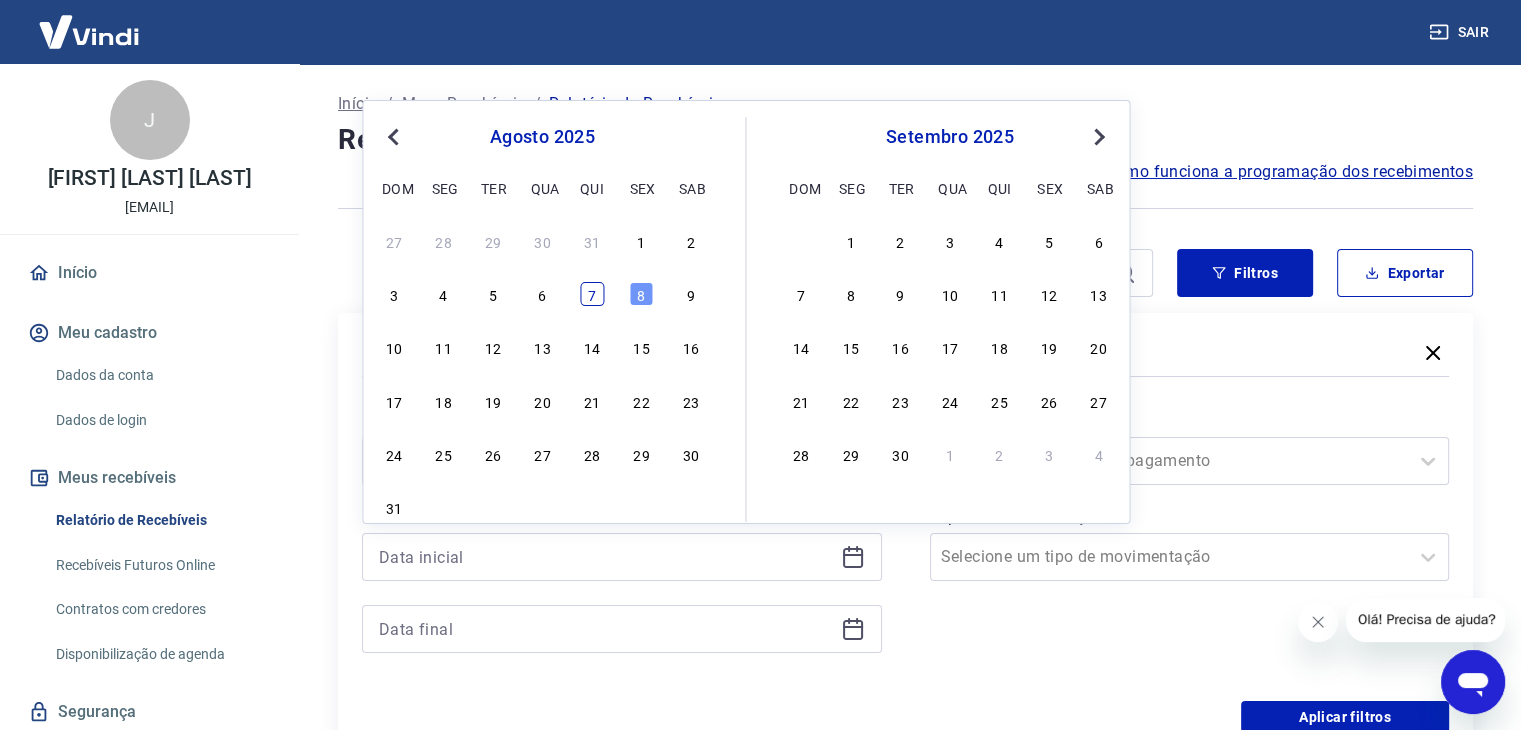 click on "7" at bounding box center [592, 294] 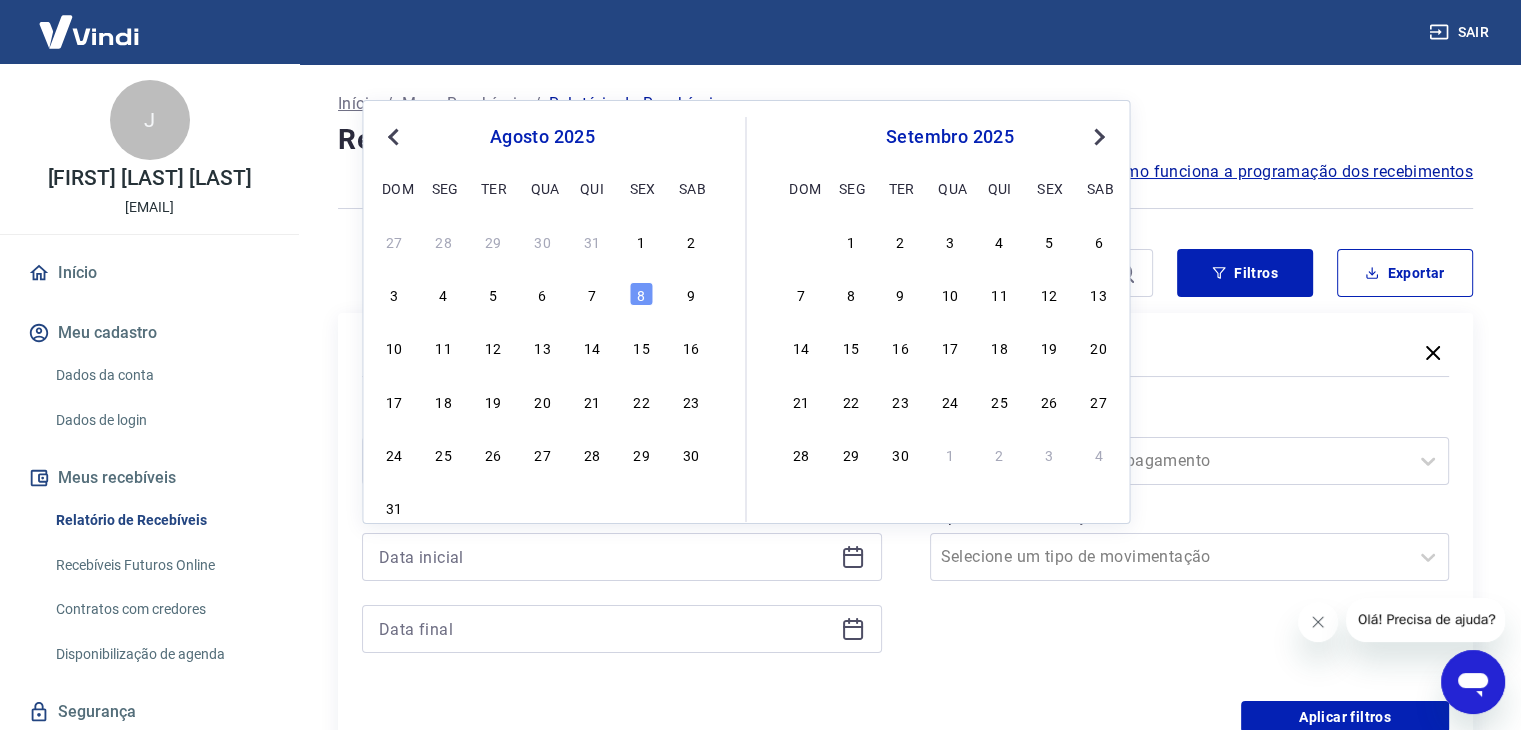 type on "07/08/2025" 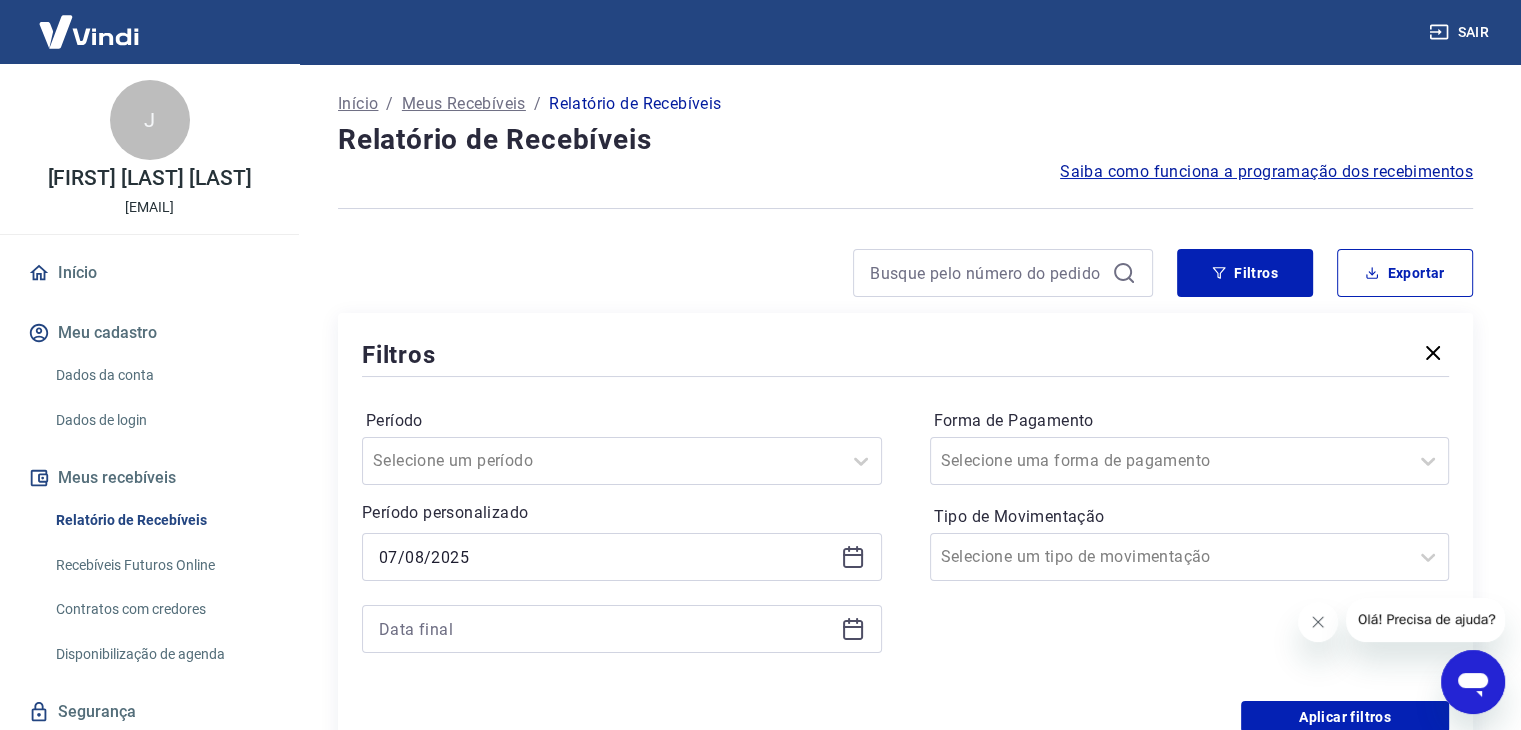 click 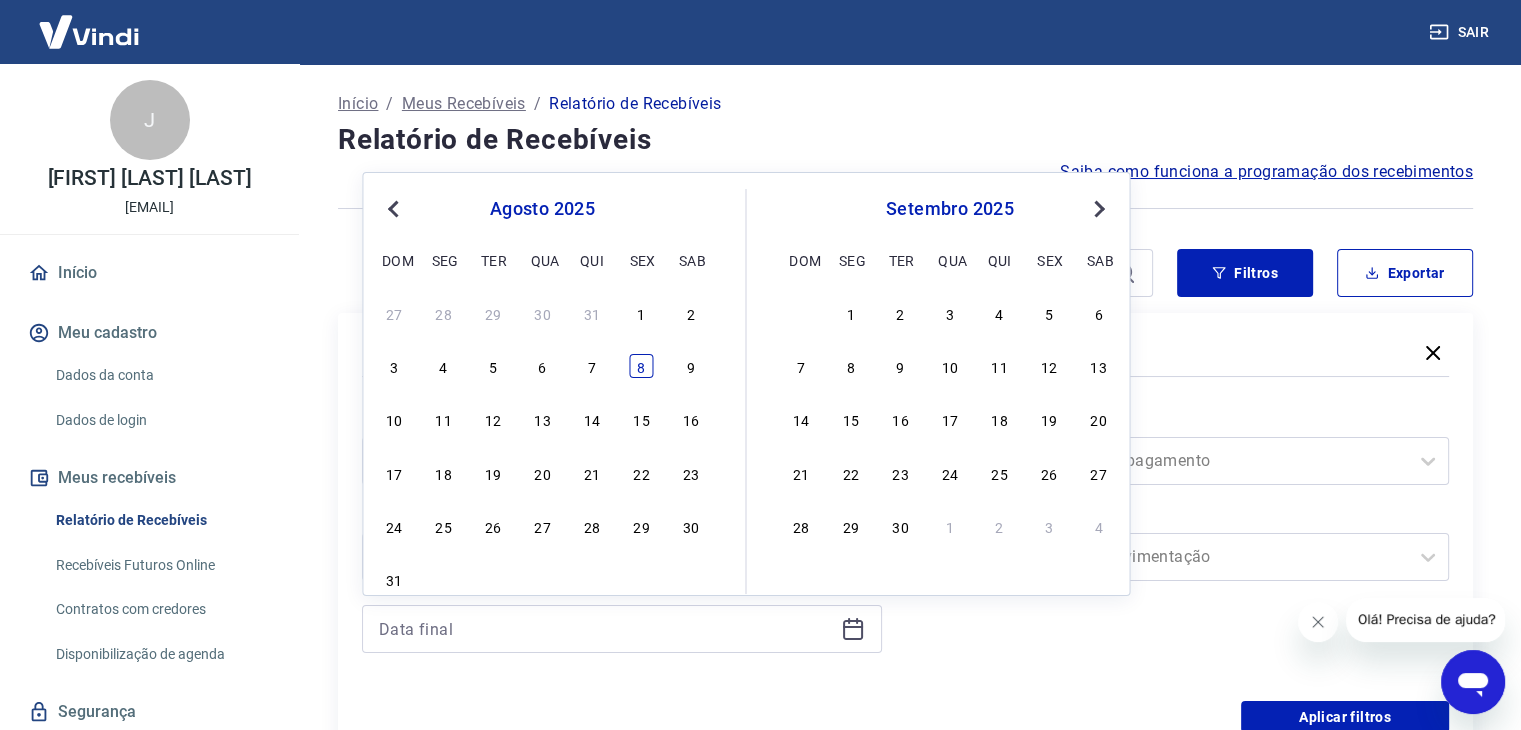 click on "8" at bounding box center (641, 366) 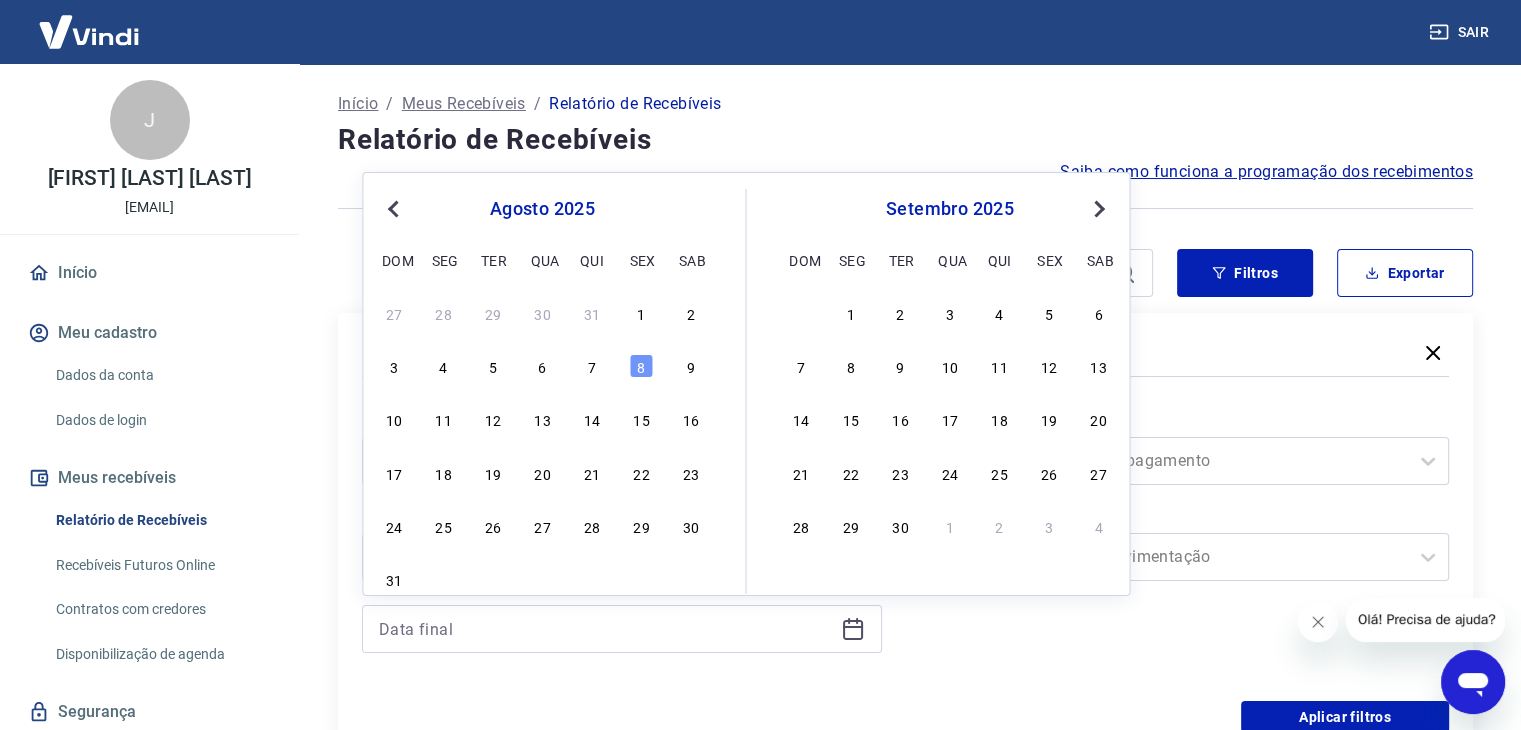 type on "08/08/2025" 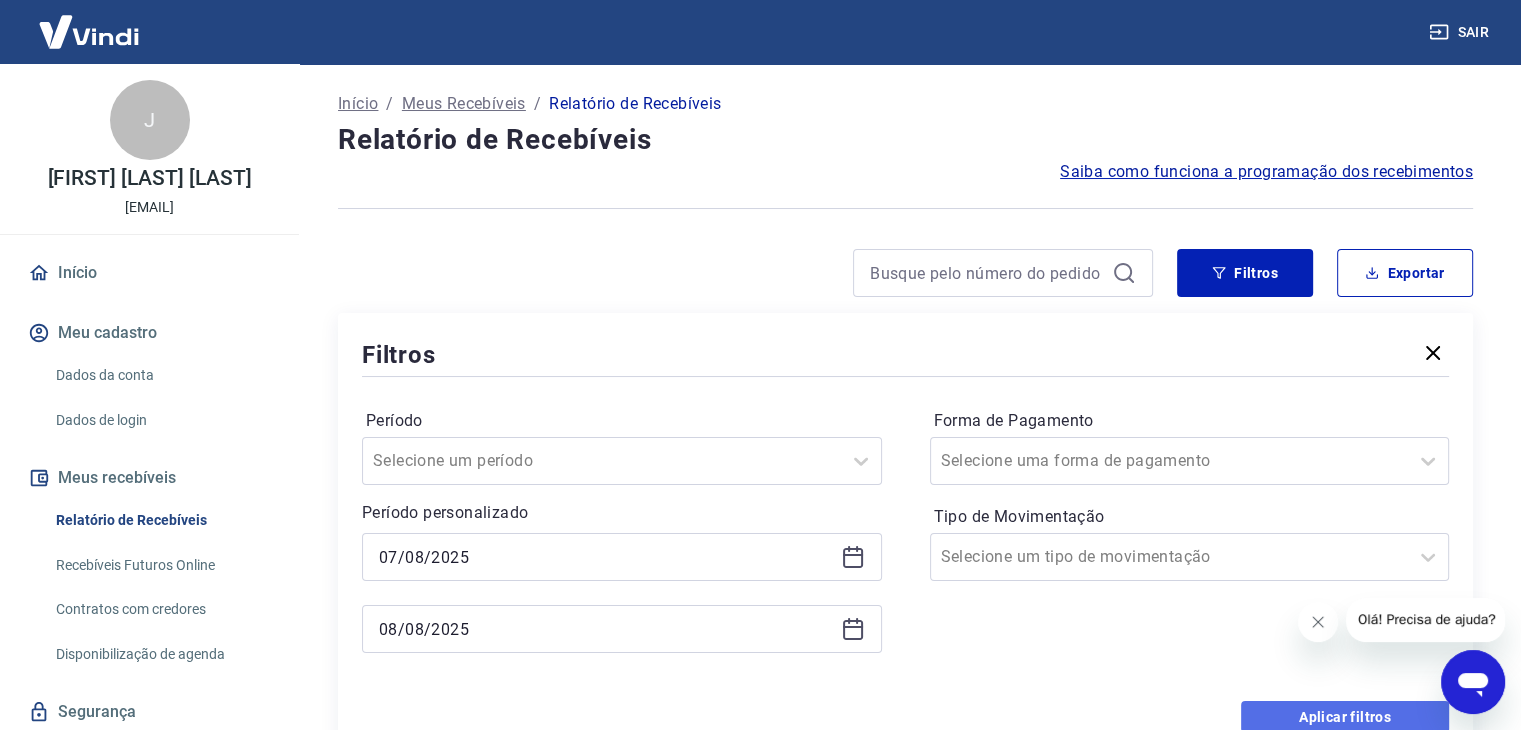 click on "Aplicar filtros" at bounding box center (1345, 717) 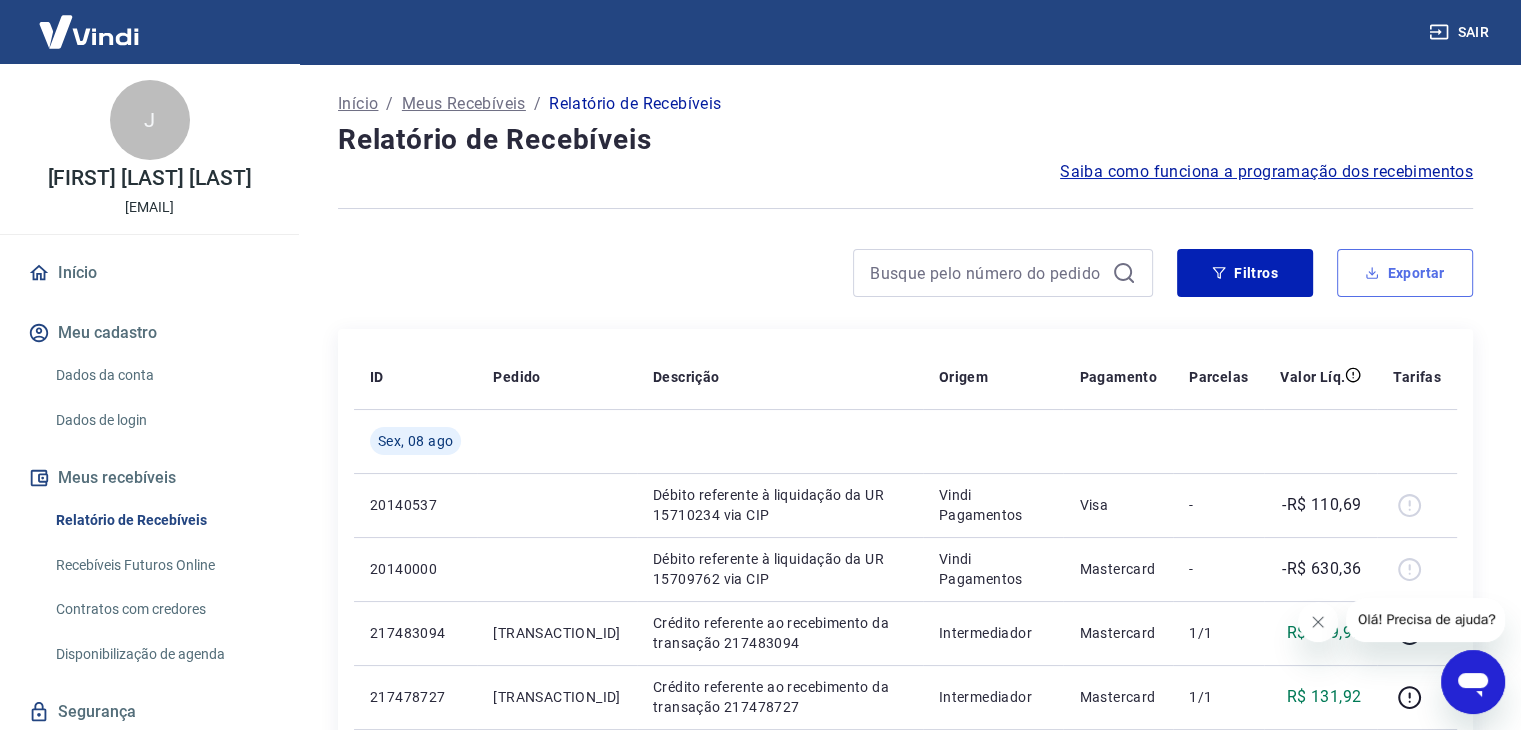 click on "Exportar" at bounding box center (1405, 273) 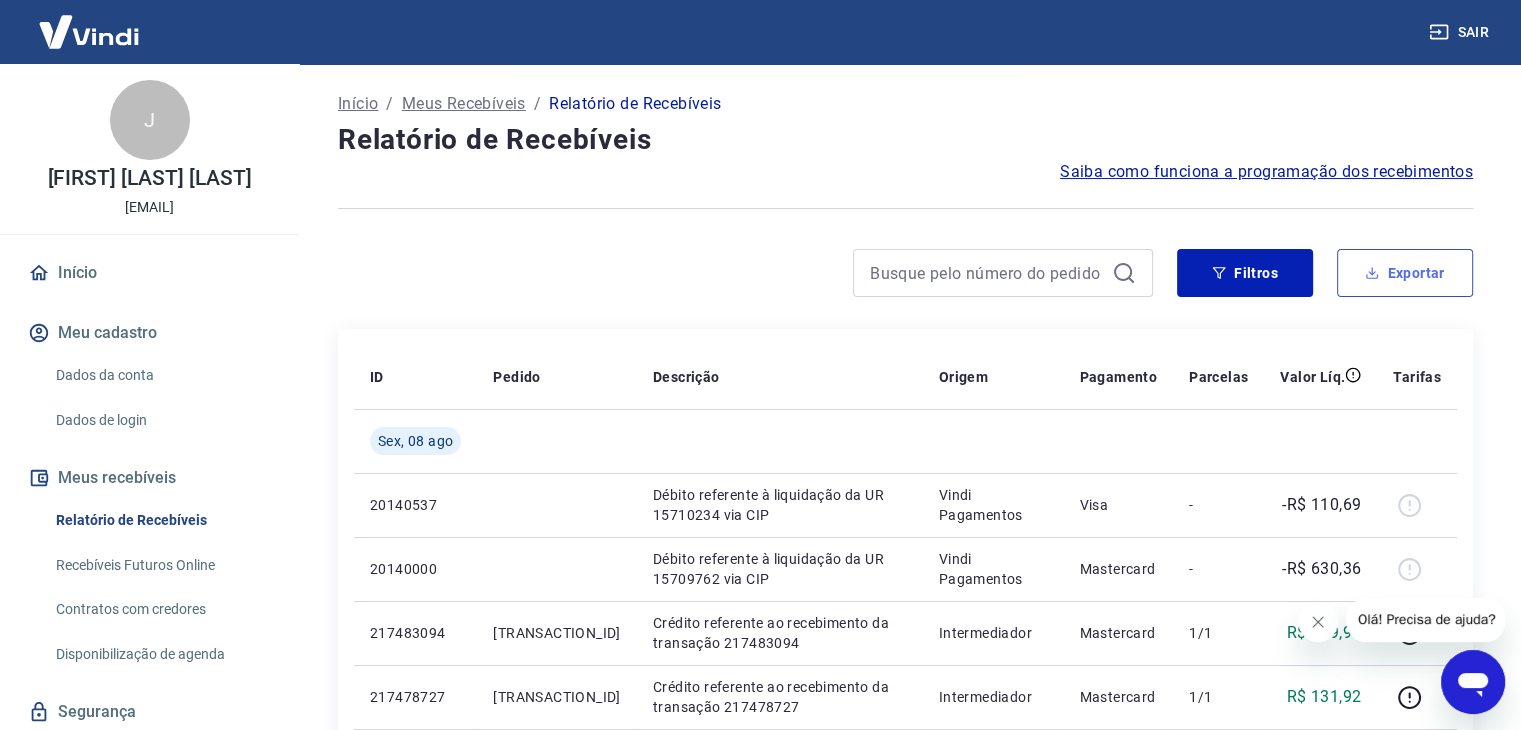 type on "07/08/2025" 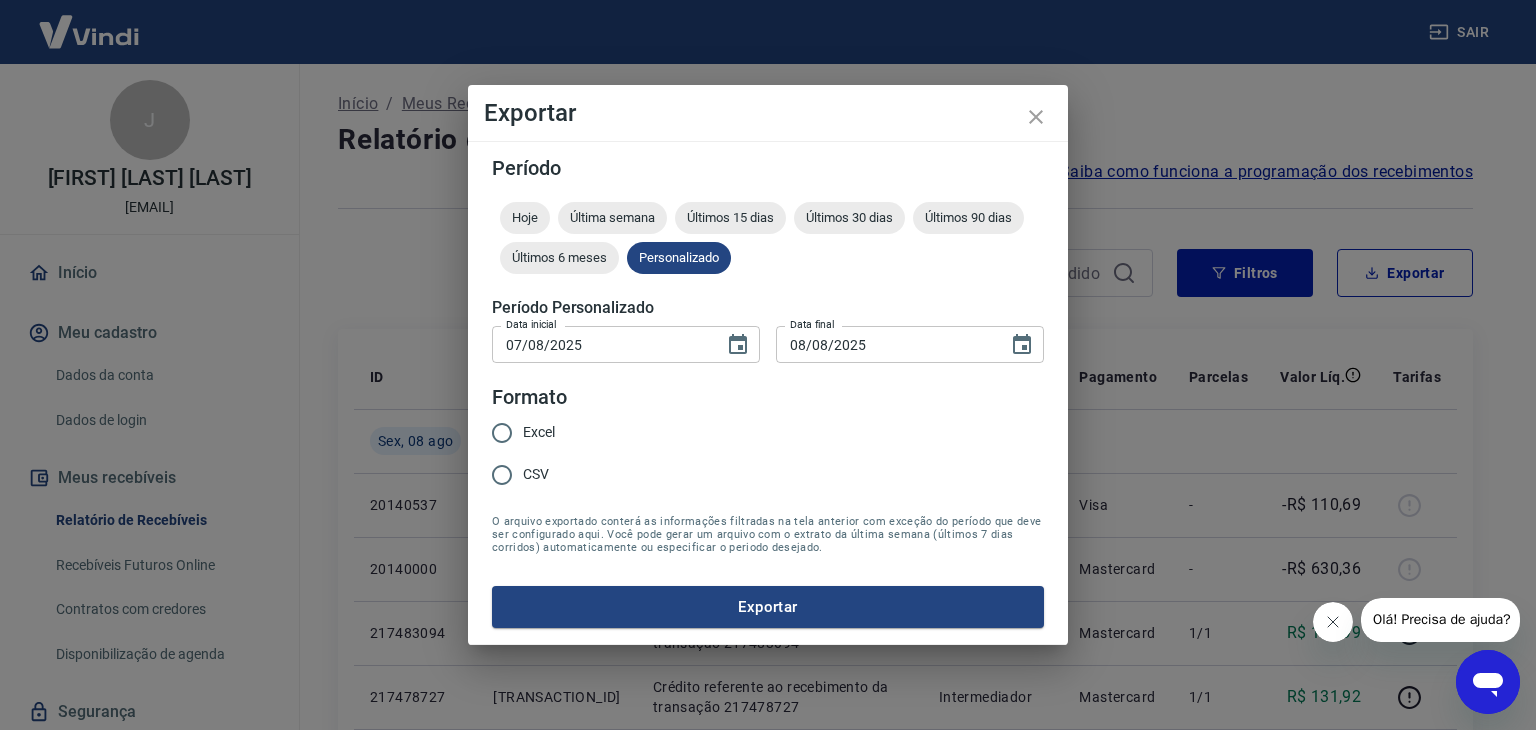 click on "Excel" at bounding box center [502, 433] 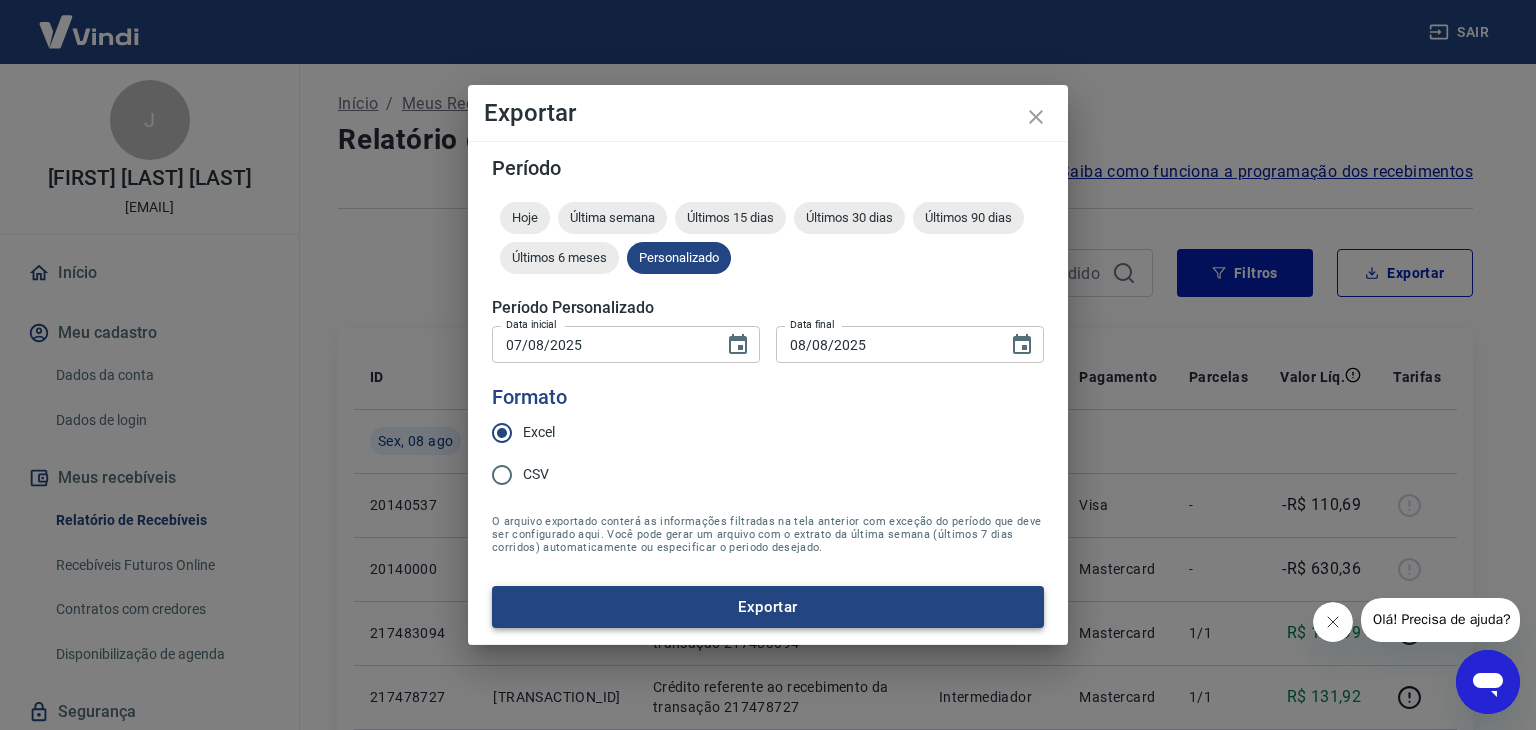 click on "Exportar" at bounding box center [768, 607] 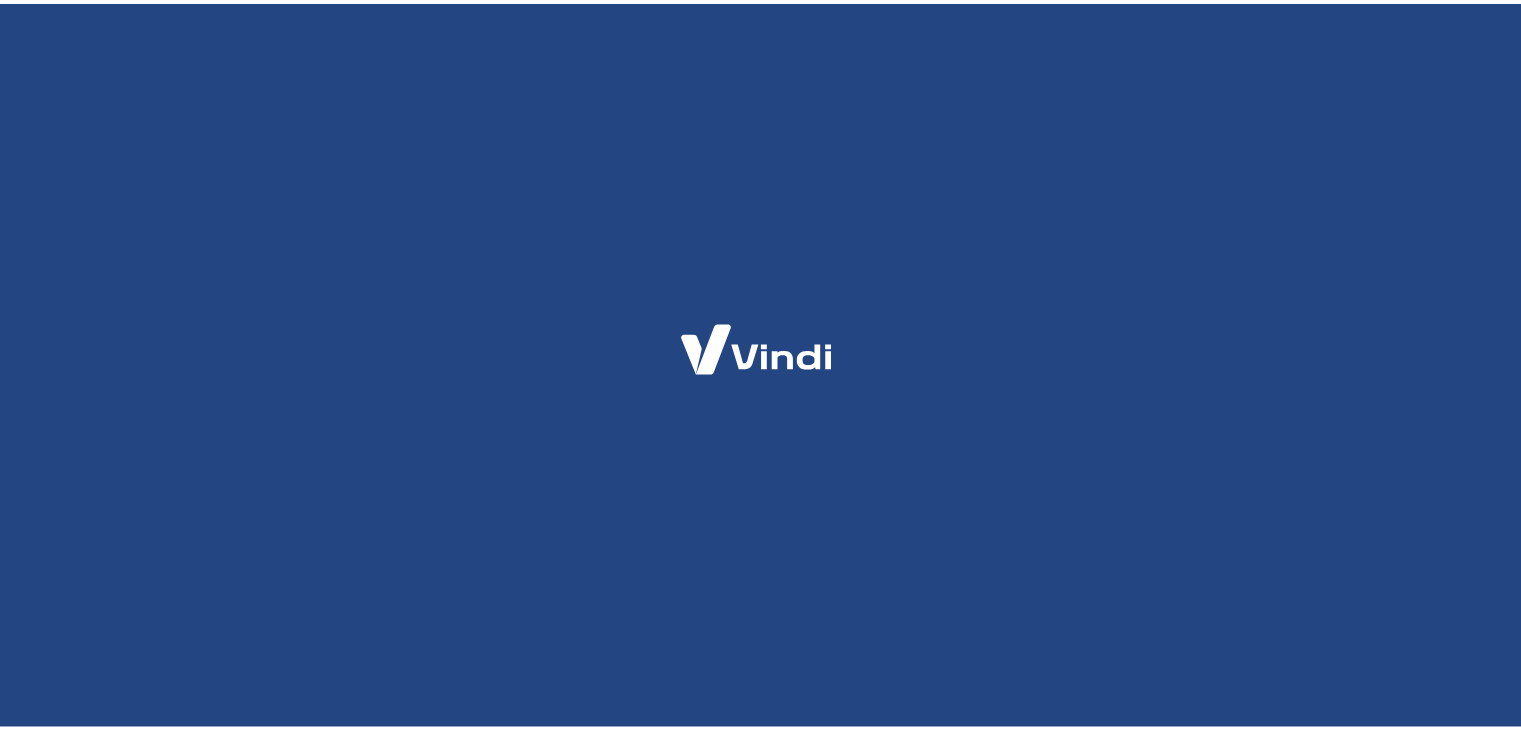 scroll, scrollTop: 0, scrollLeft: 0, axis: both 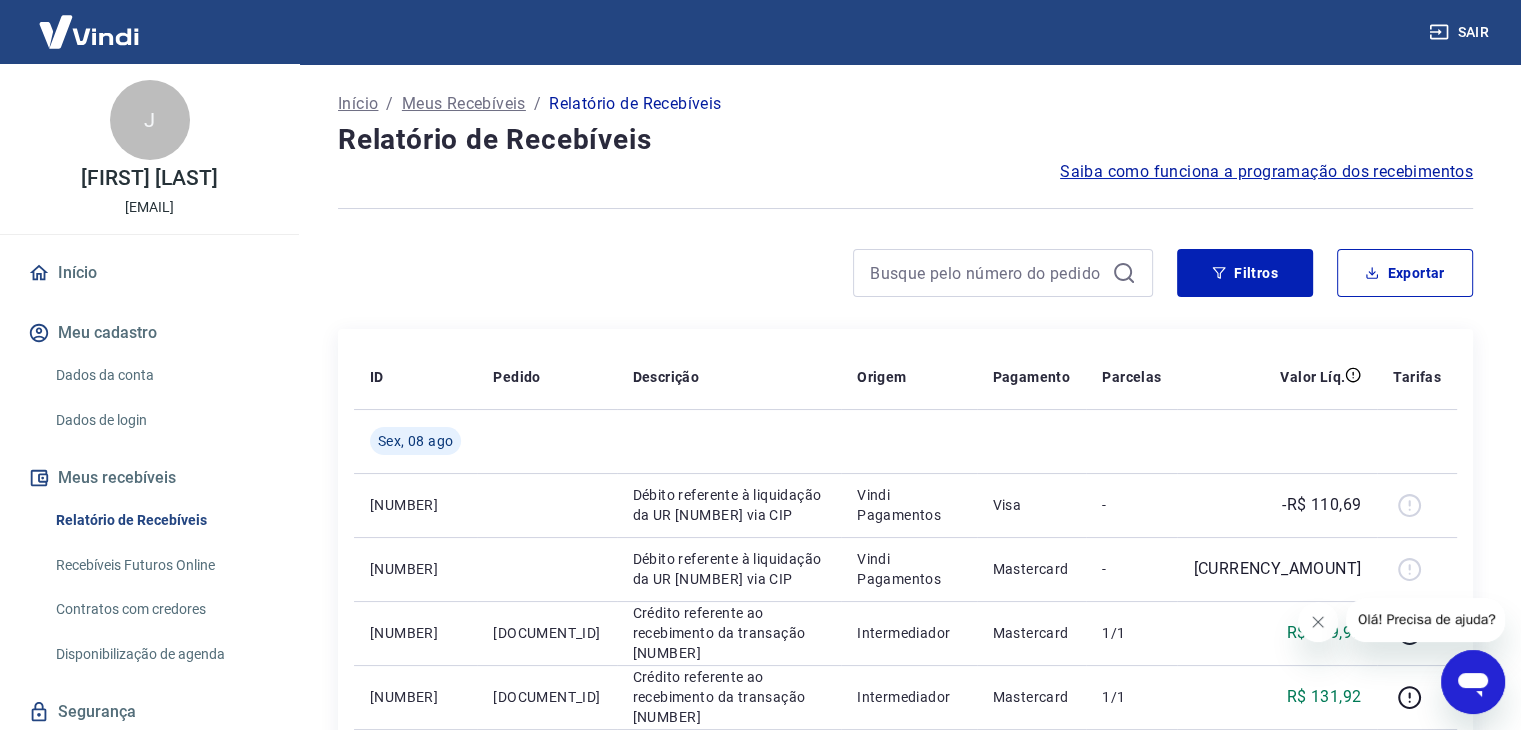 click on "Dados da conta" at bounding box center [161, 375] 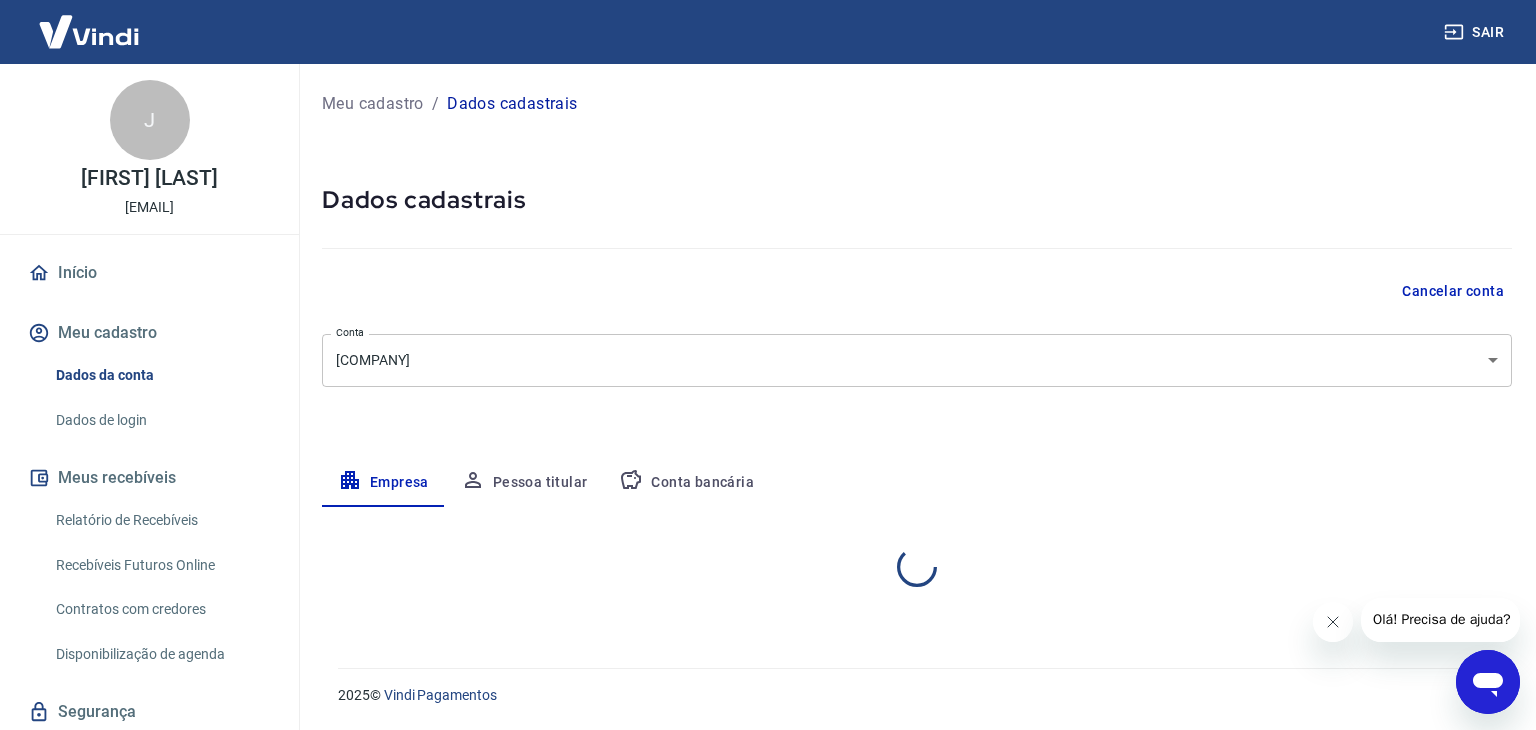 select on "RS" 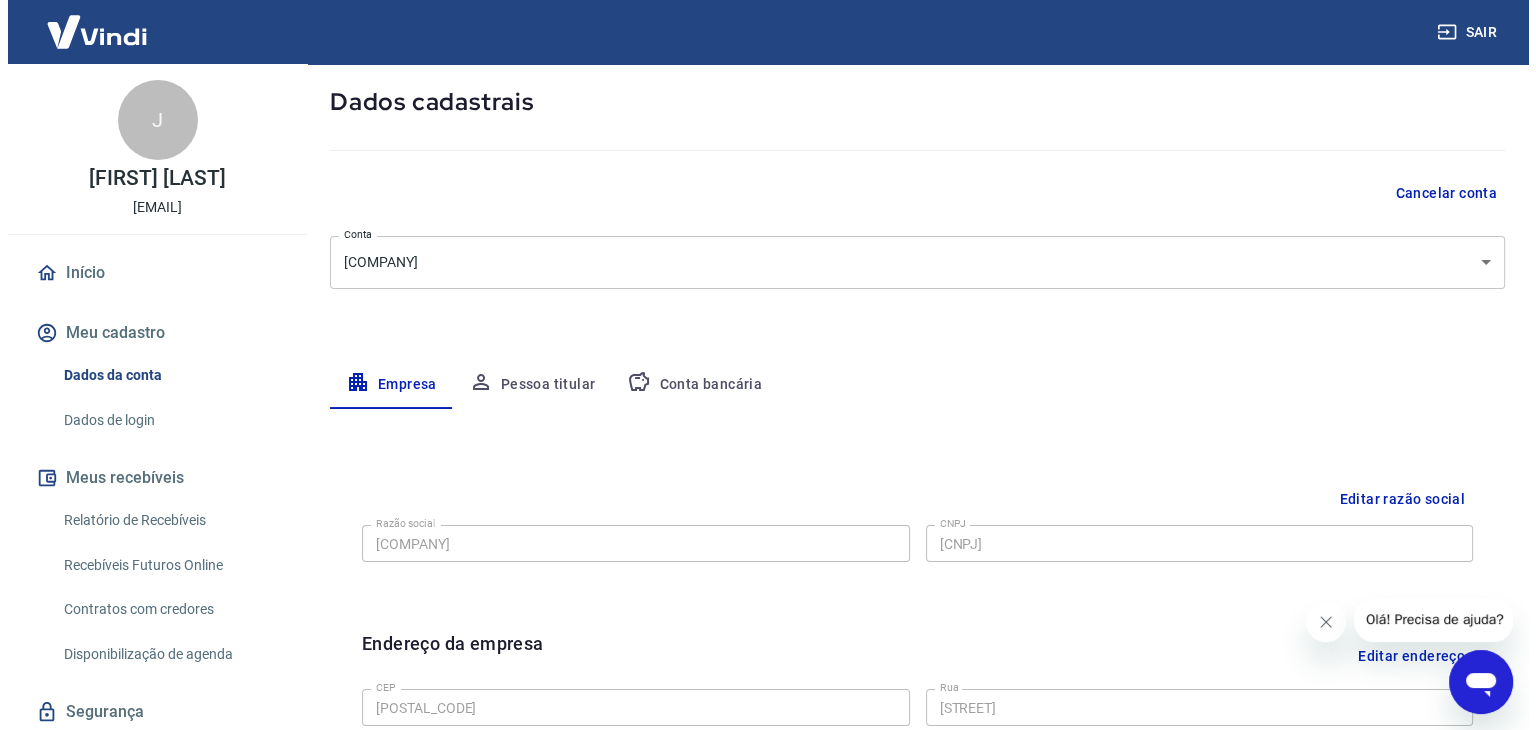 scroll, scrollTop: 100, scrollLeft: 0, axis: vertical 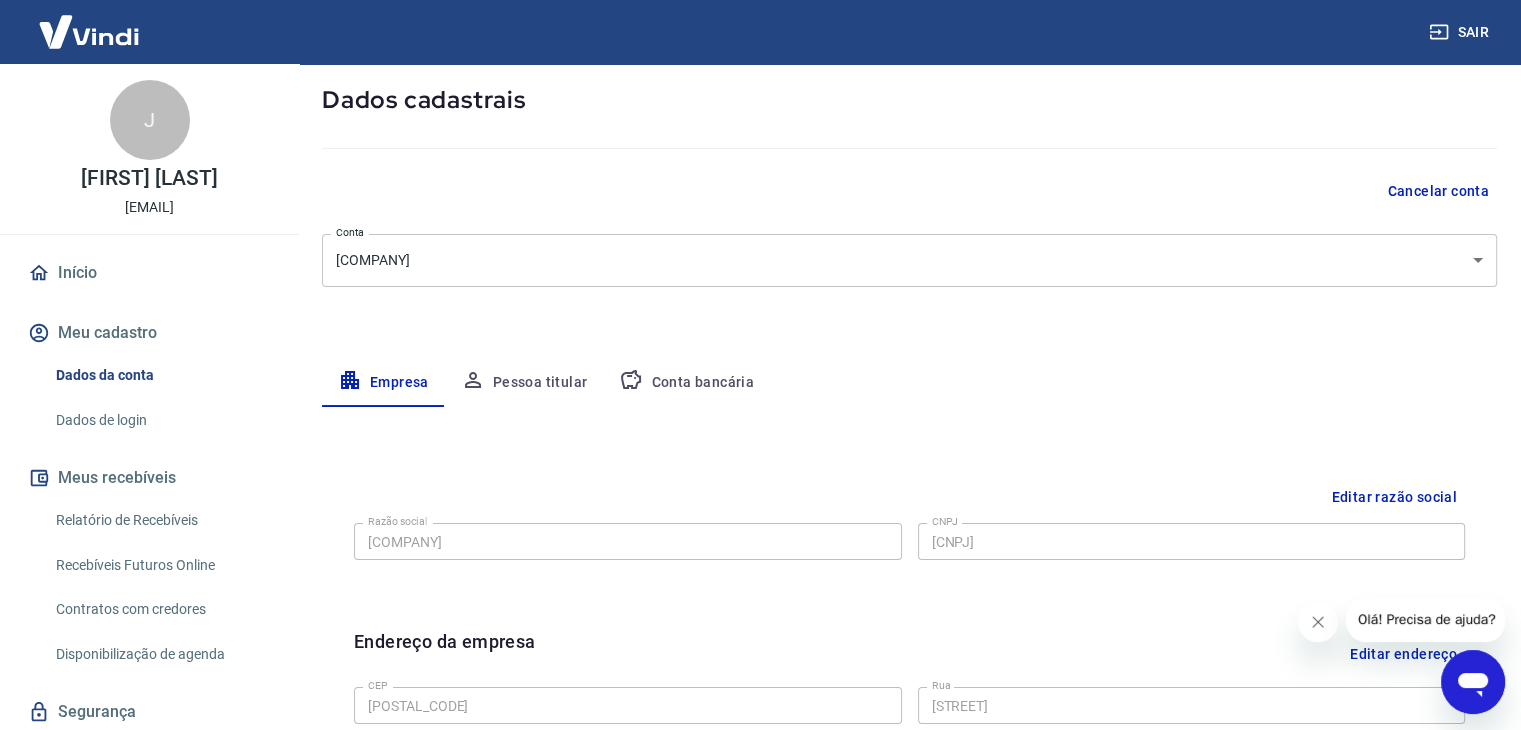 click on "Sair J [FIRST] [LAST] [EMAIL] Início Meu cadastro Dados da conta Dados de login Meus recebíveis Relatório de Recebíveis Recebíveis Futuros Online Contratos com credores Disponibilização de agenda Segurança Fale conosco Meu cadastro / Dados cadastrais Dados cadastrais Cancelar conta Conta [COMPANY] [COMPANY] Pessoa titular Conta bancária Editar razão social Razão social [COMPANY] Razão social CNPJ [CNPJ] CNPJ Endereço da empresa Editar endereço CEP [POSTAL_CODE] CEP Rua [STREET] Rua Número [NUMBER] Número Complemento lado par Complemento Bairro Centro Bairro Cidade [CITY] Cidade Estado [STATE] Comercial" at bounding box center (760, 265) 